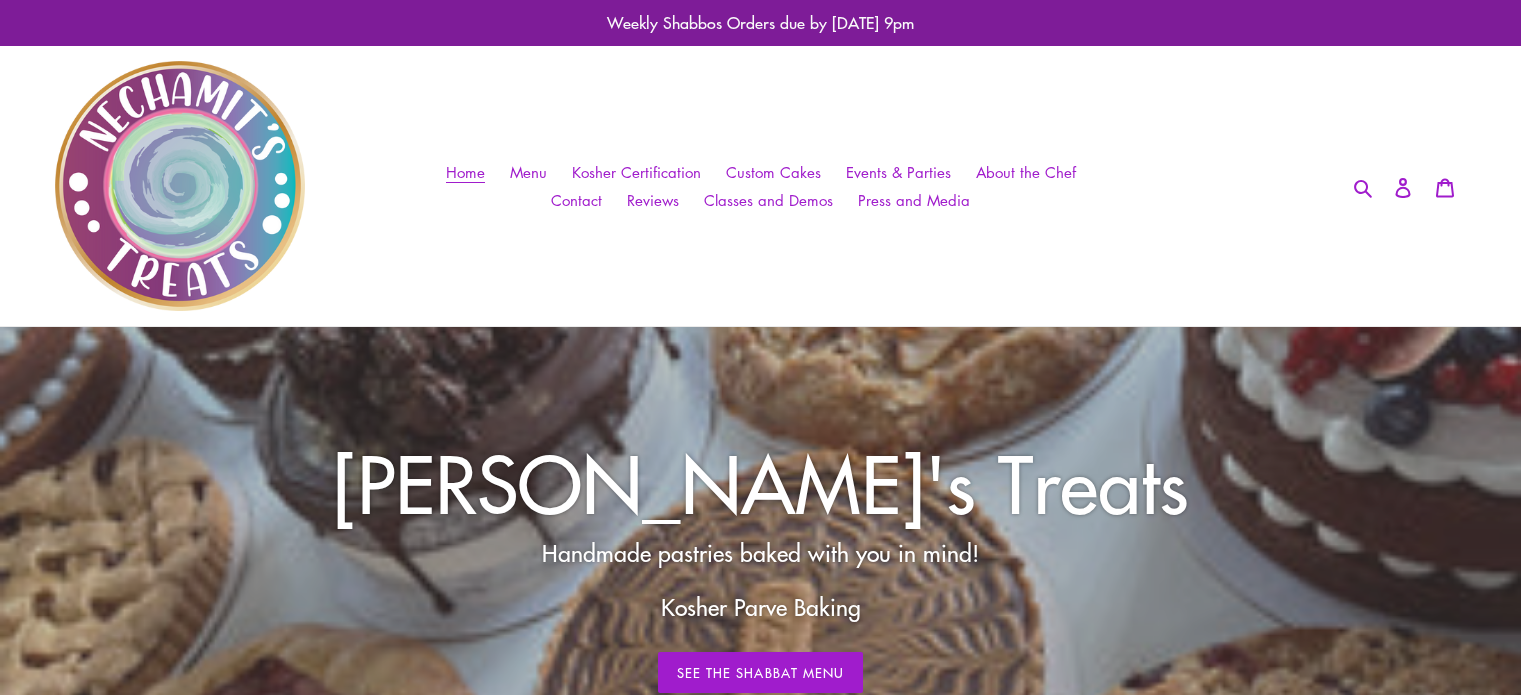 scroll, scrollTop: 0, scrollLeft: 0, axis: both 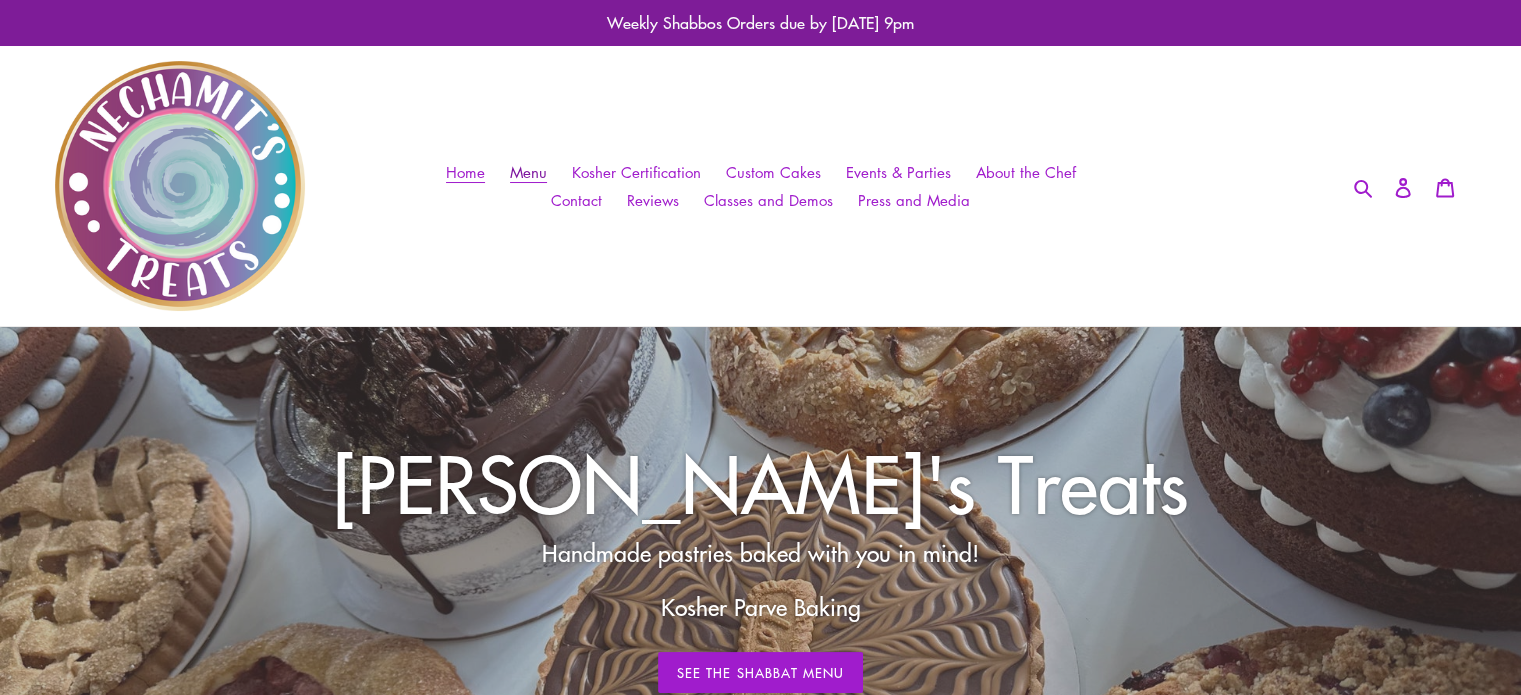 click on "Menu" at bounding box center [528, 172] 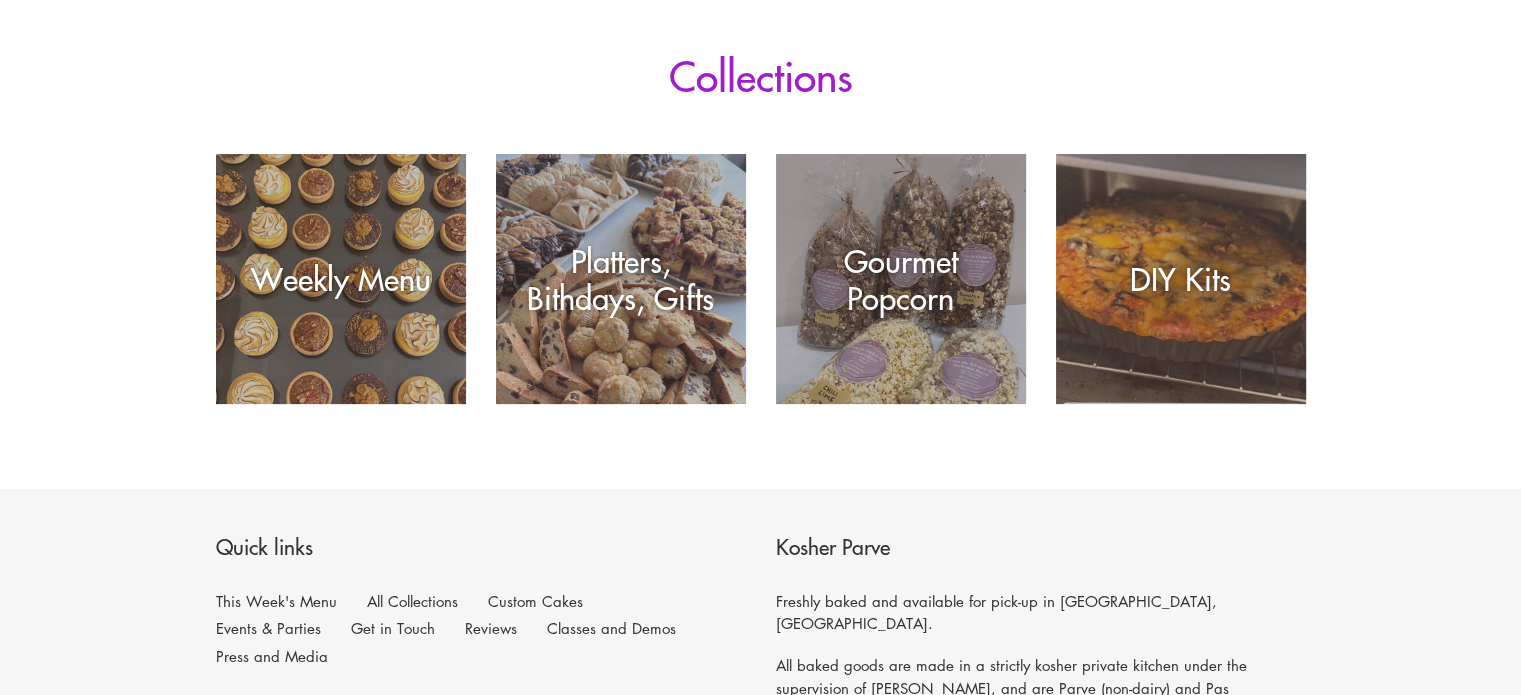 scroll, scrollTop: 336, scrollLeft: 0, axis: vertical 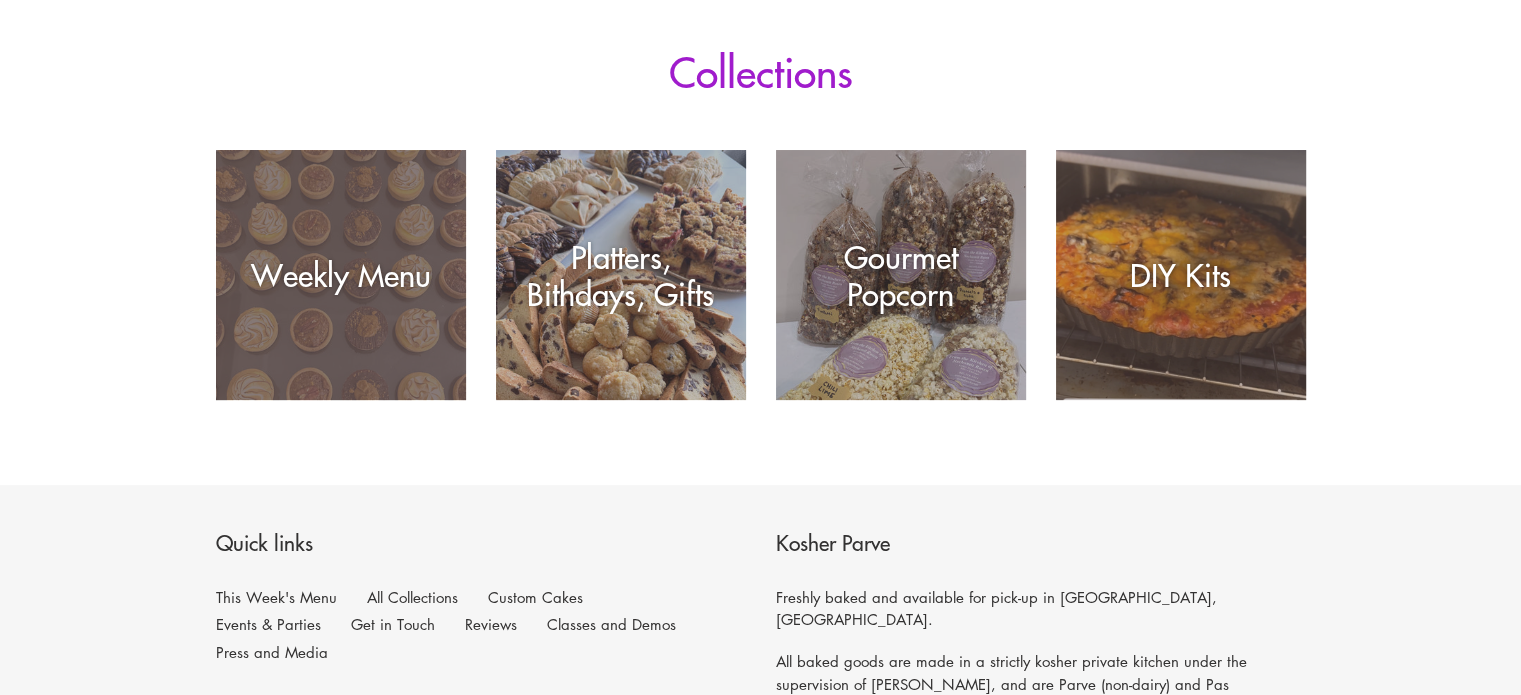 click on "Weekly Menu" at bounding box center [341, 400] 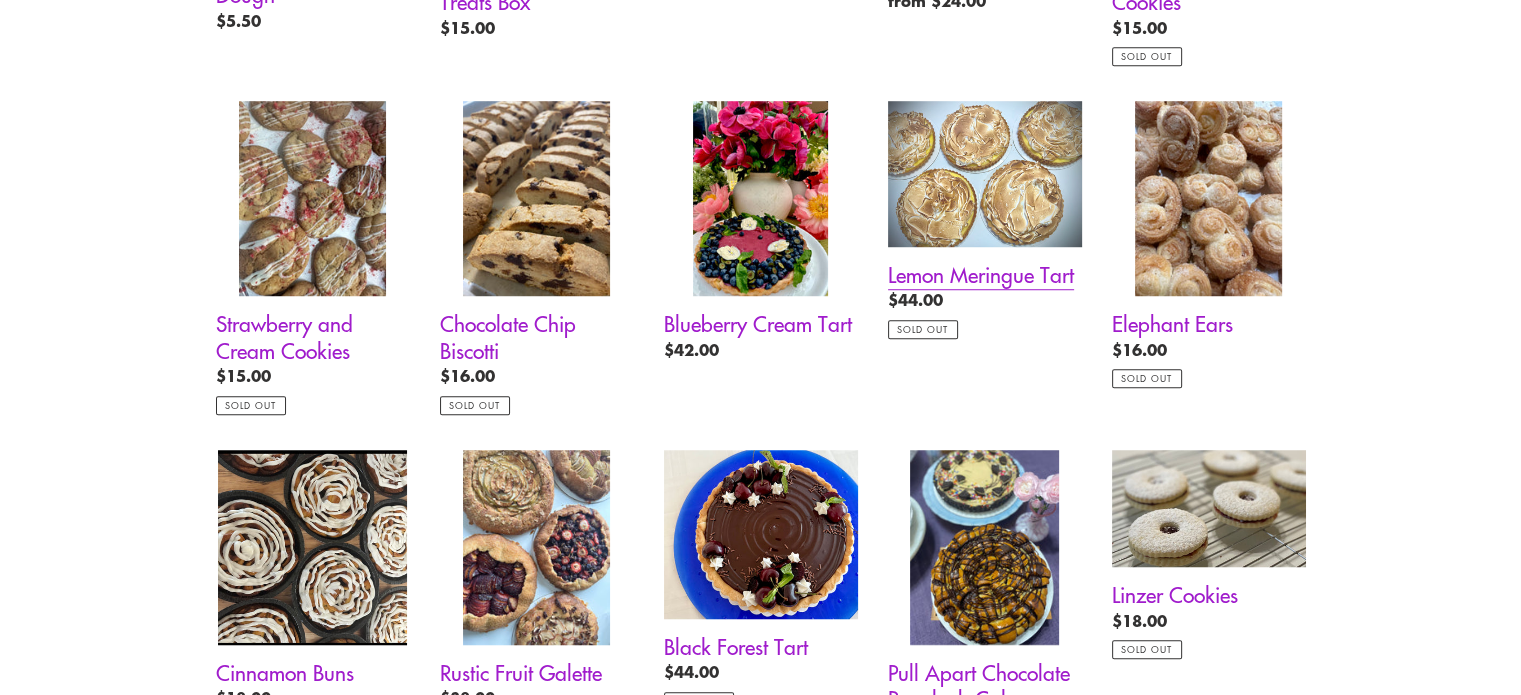 scroll, scrollTop: 1458, scrollLeft: 0, axis: vertical 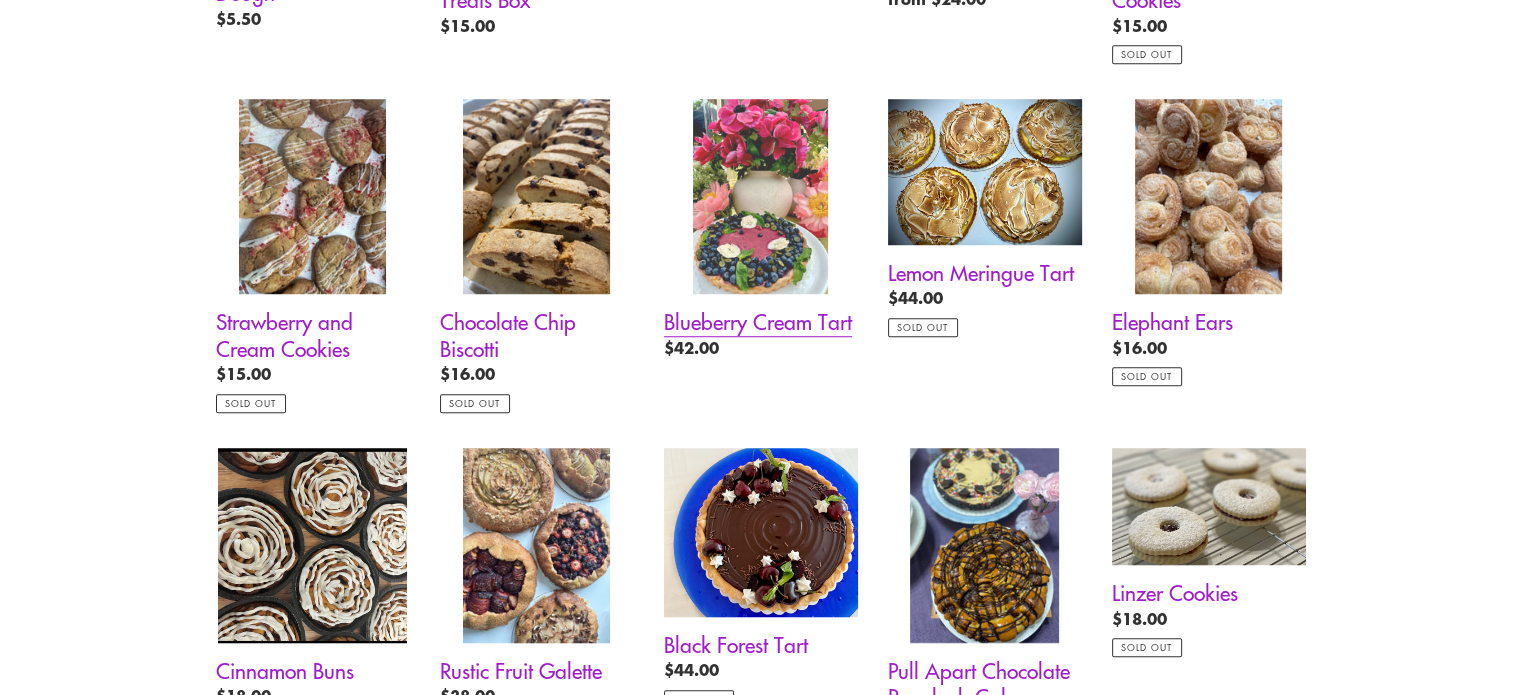 click on "Blueberry Cream Tart" at bounding box center (761, 233) 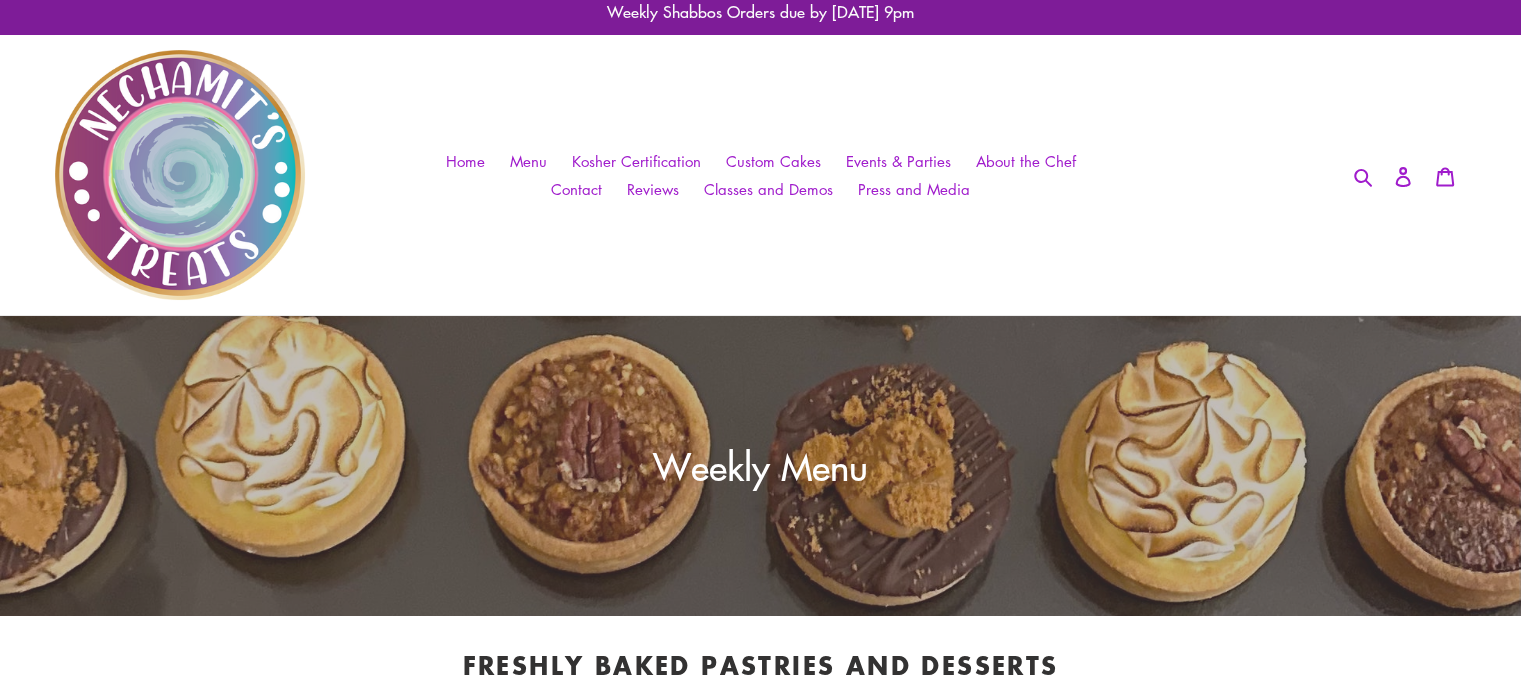 scroll, scrollTop: 0, scrollLeft: 0, axis: both 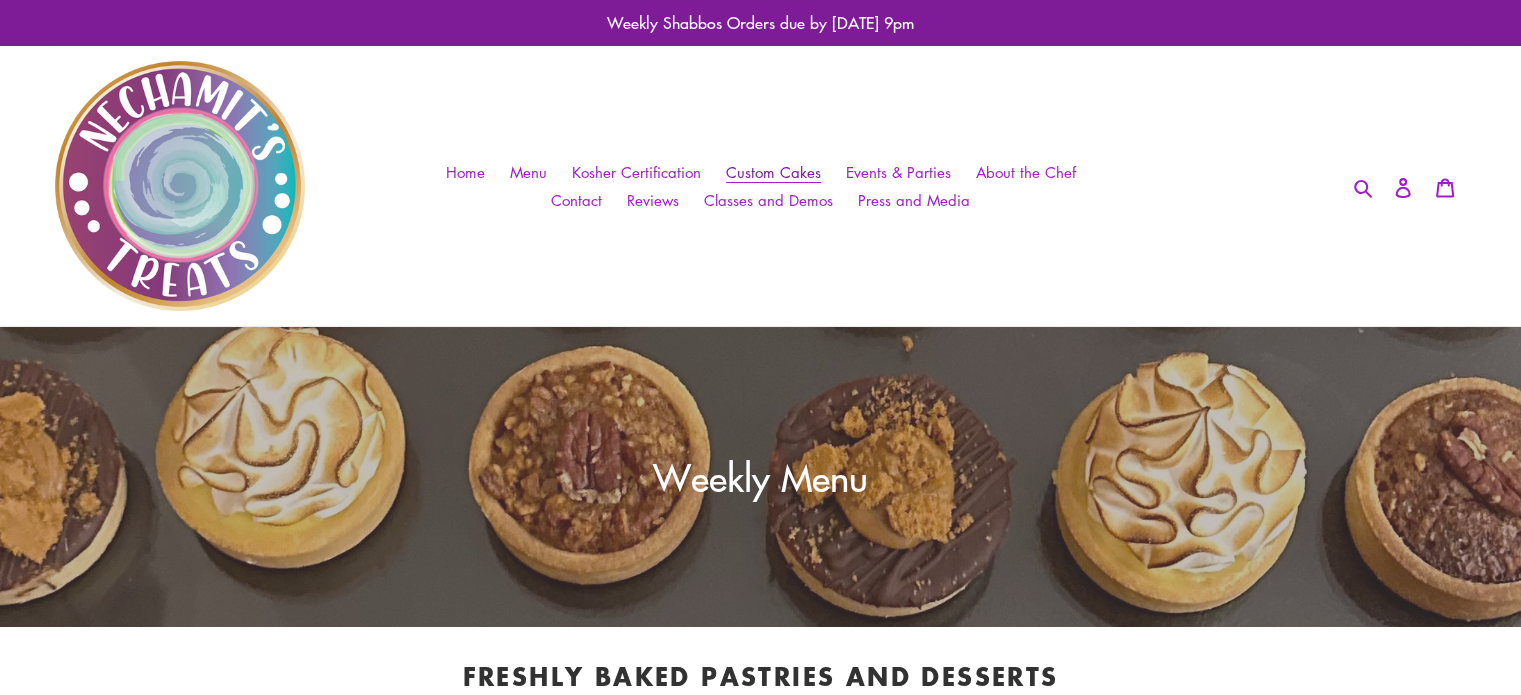 click on "Custom Cakes" at bounding box center [773, 172] 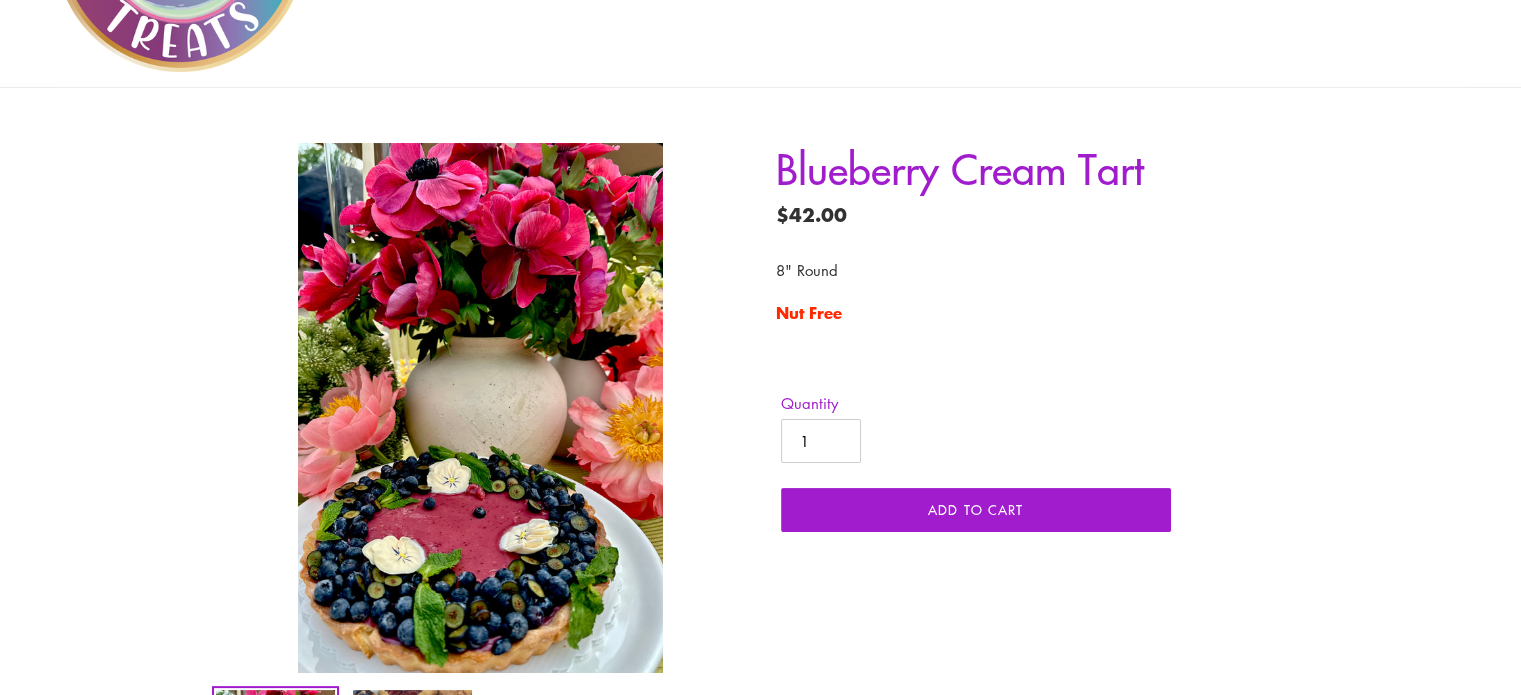 scroll, scrollTop: 240, scrollLeft: 0, axis: vertical 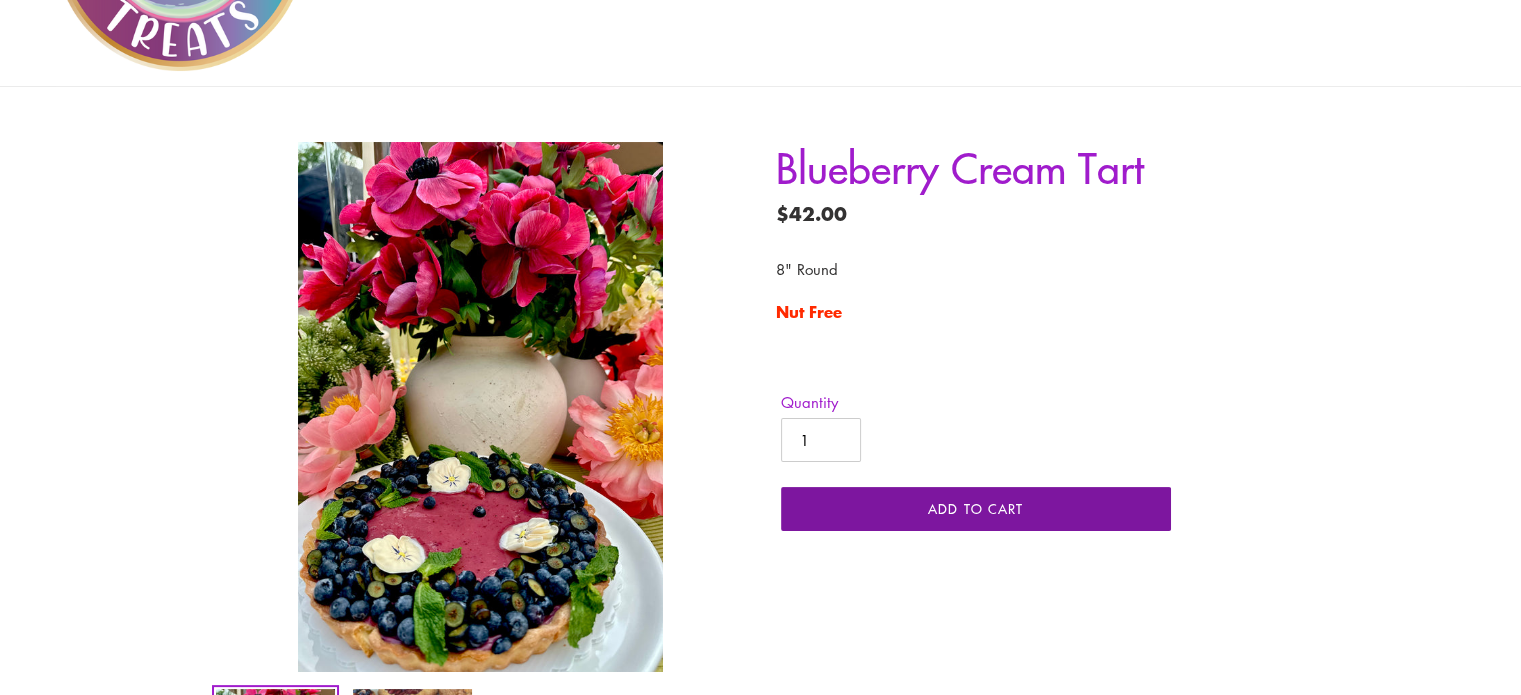 click on "Add to cart" at bounding box center [975, 508] 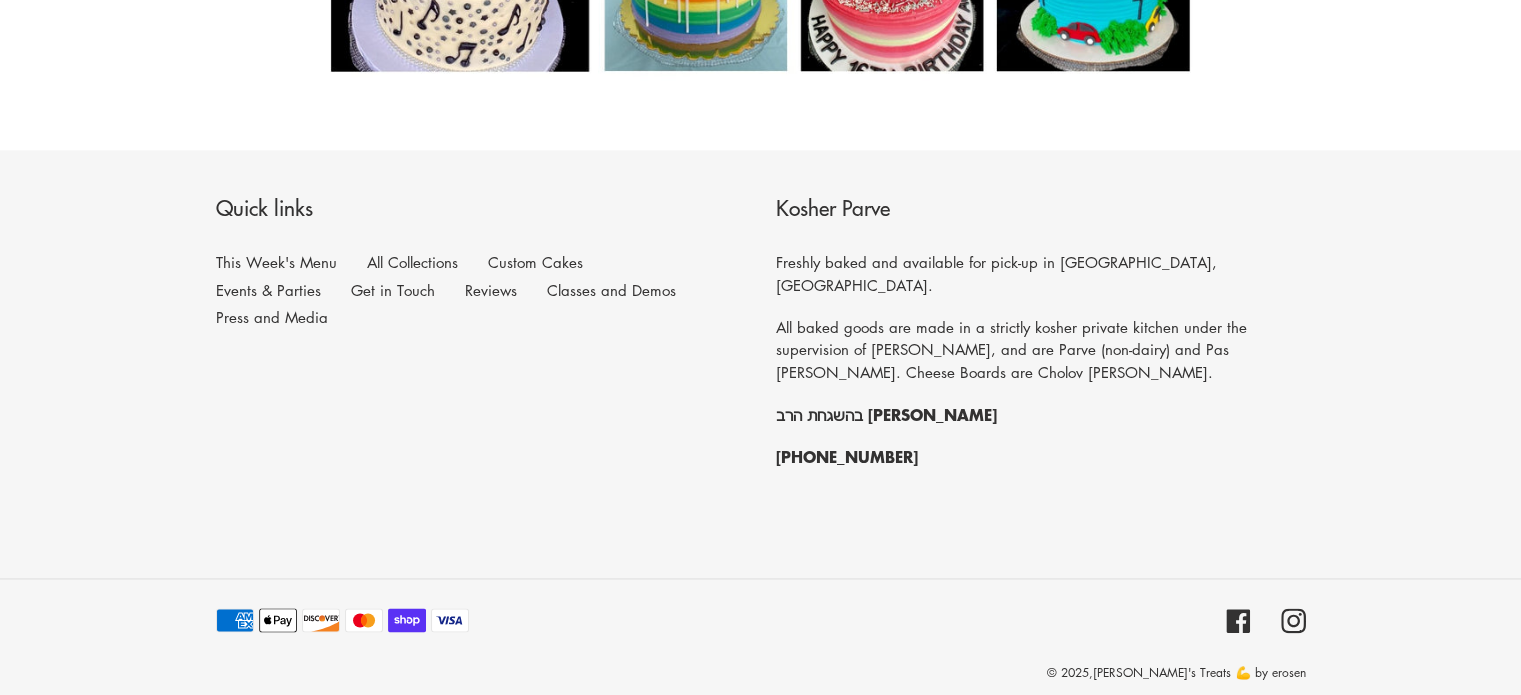 scroll, scrollTop: 2792, scrollLeft: 0, axis: vertical 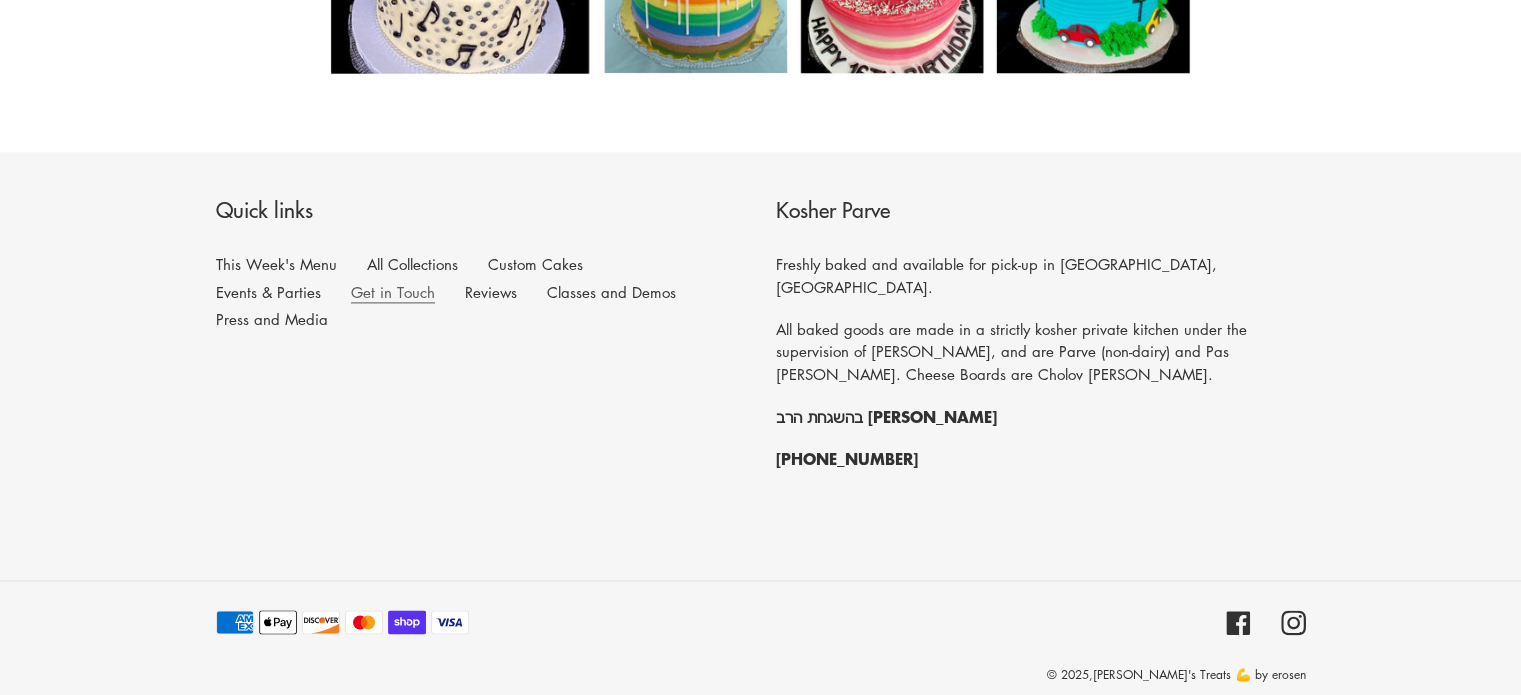 click on "Get in Touch" at bounding box center (393, 292) 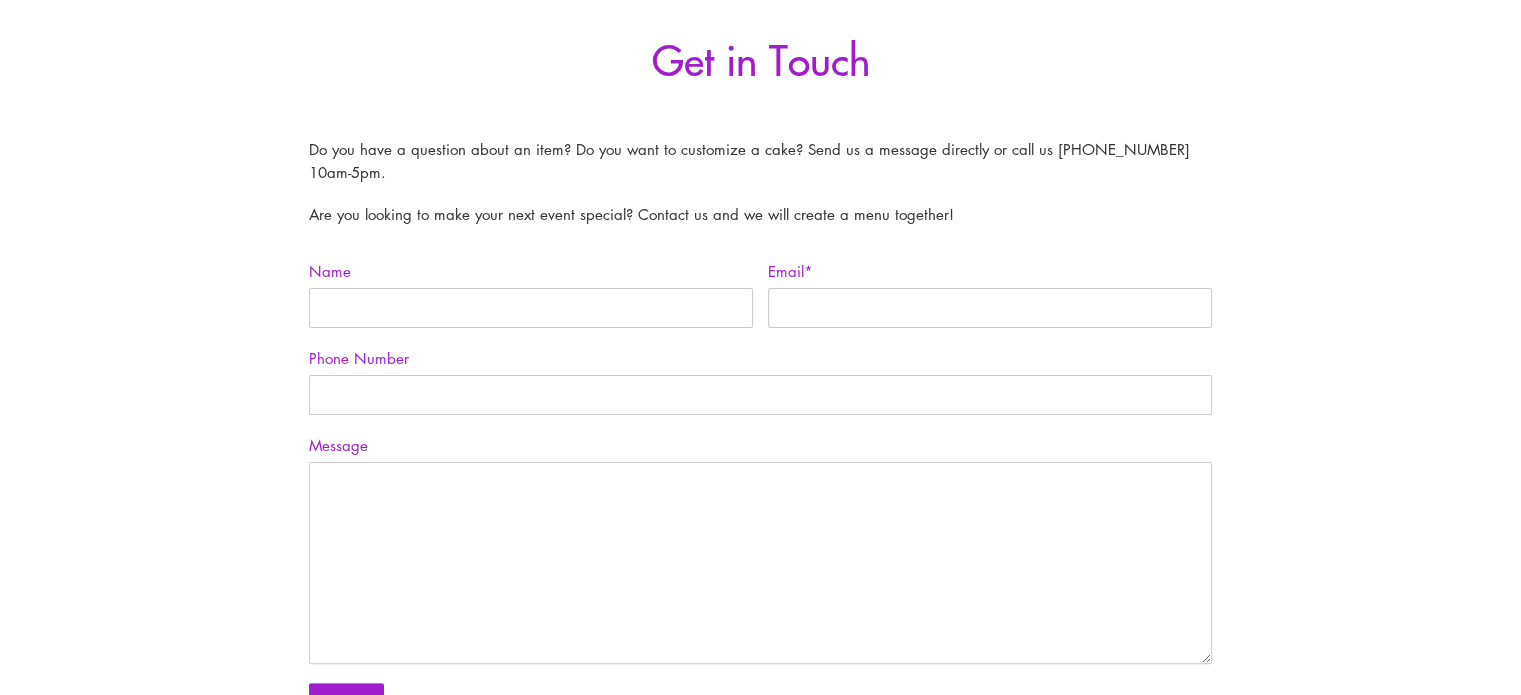 scroll, scrollTop: 372, scrollLeft: 0, axis: vertical 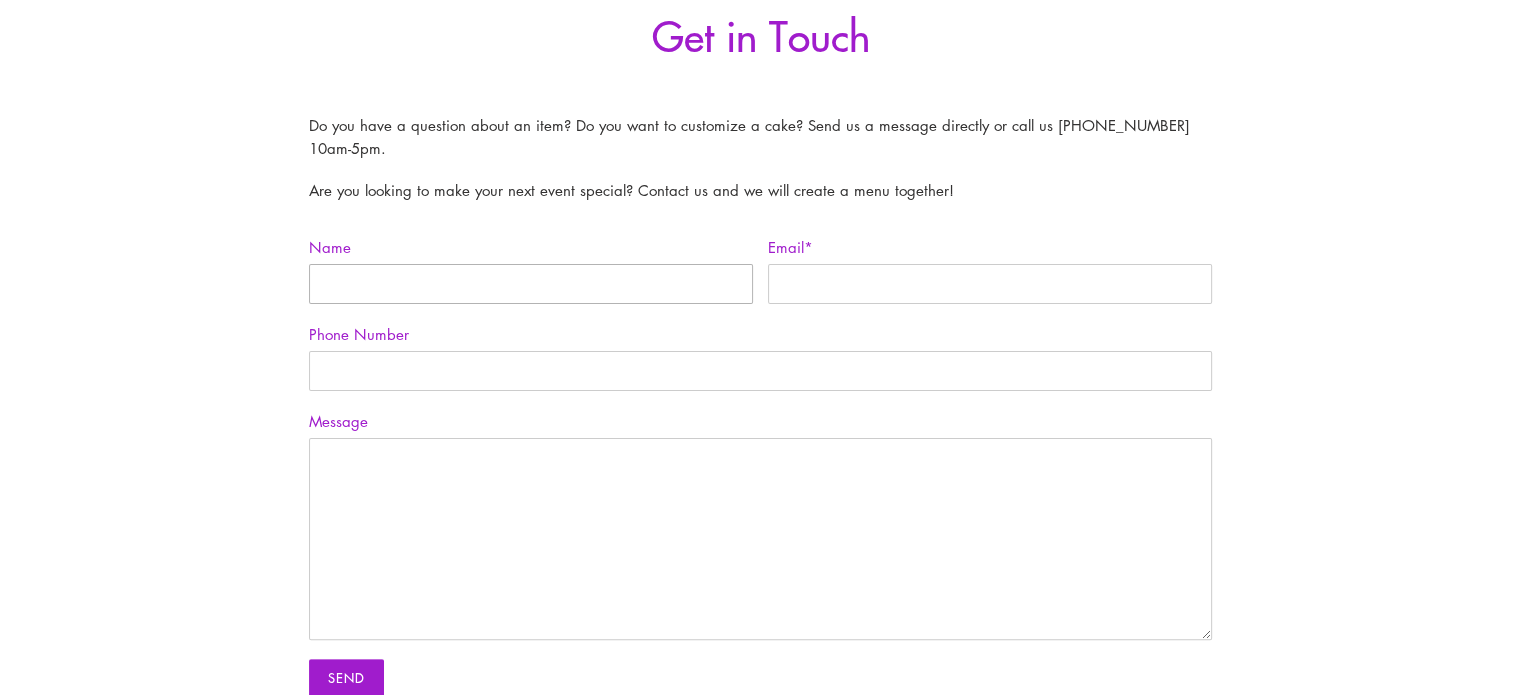click on "Name" at bounding box center [531, 284] 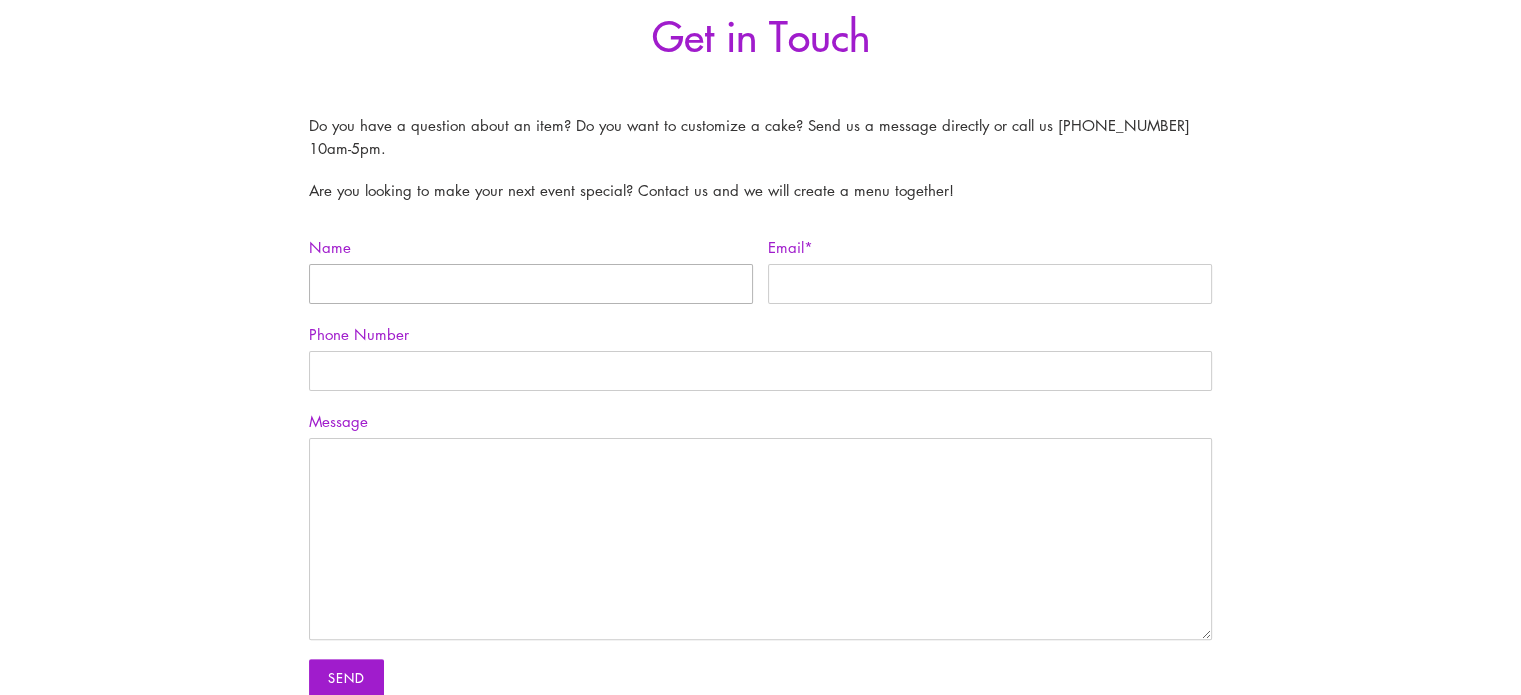 click on "Name" at bounding box center (531, 284) 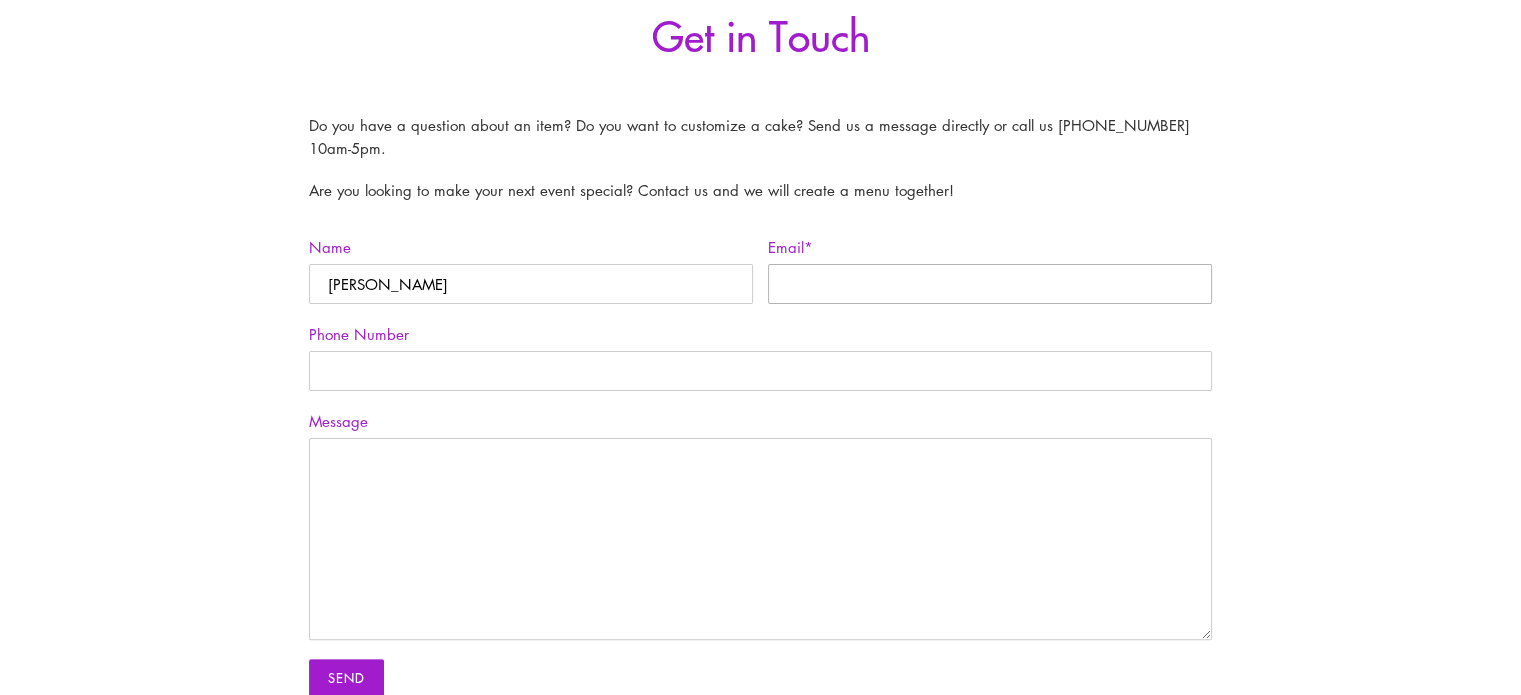type on "[EMAIL_ADDRESS][DOMAIN_NAME]" 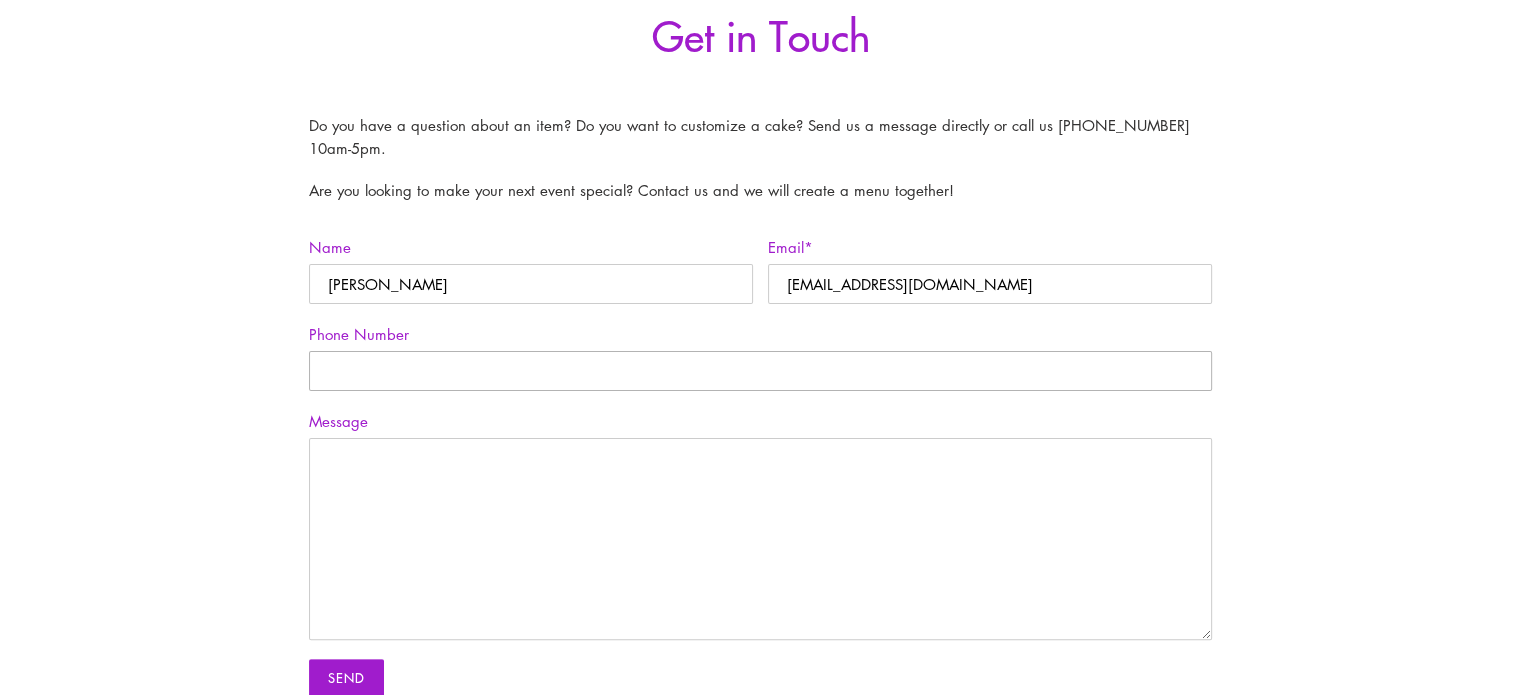 type on "3058042594" 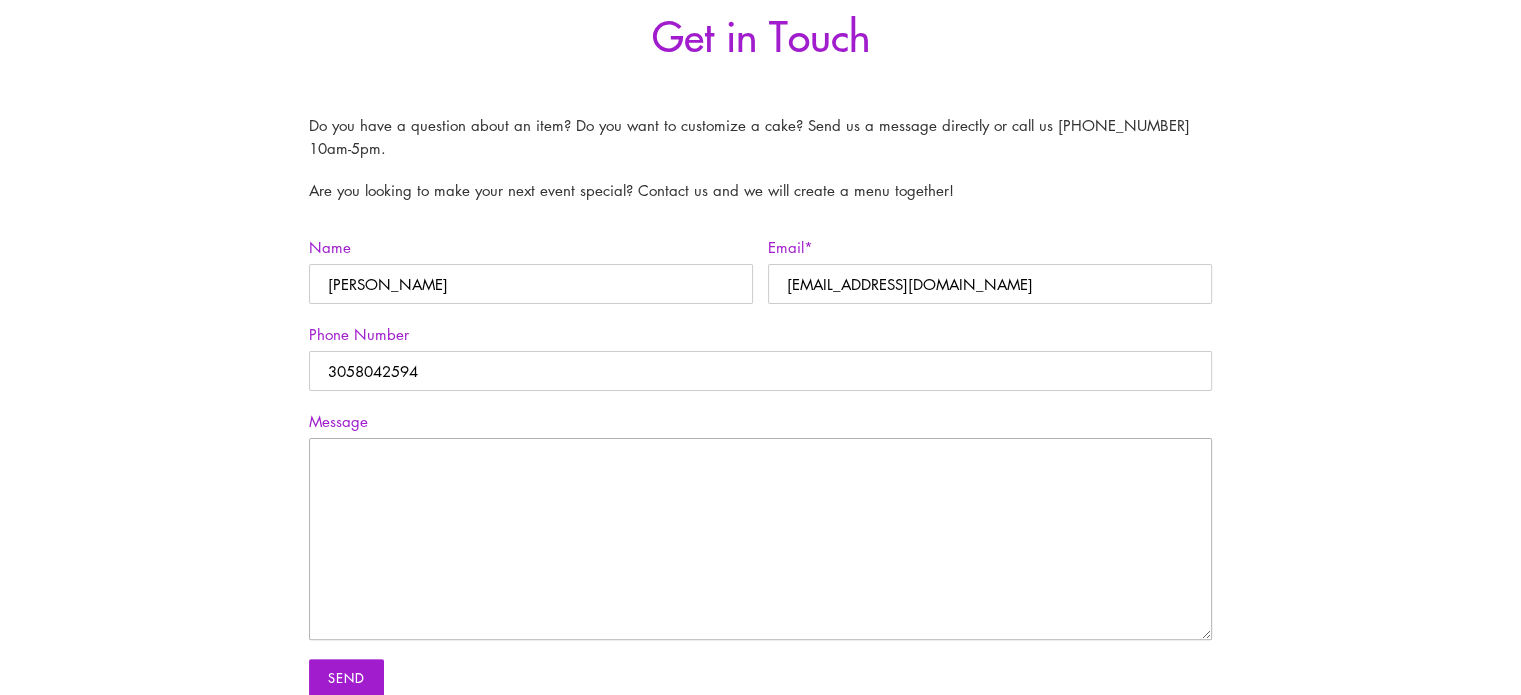 click on "Message" at bounding box center [760, 539] 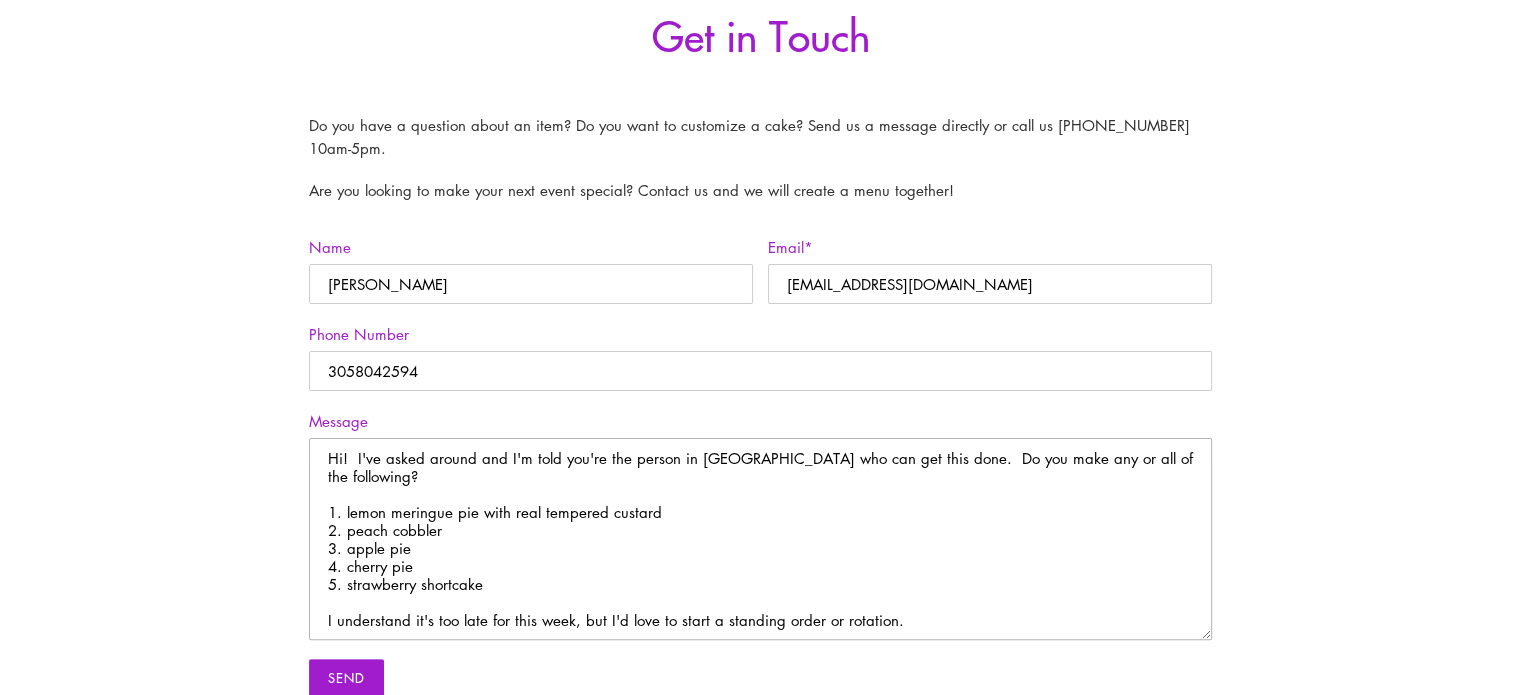click on "Hi!  I've asked around and I'm told you're the person in [GEOGRAPHIC_DATA] who can get this done.  Do you make any or all of the following?
1. lemon meringue pie with real tempered custard
2. peach cobbler
3. apple pie
4. cherry pie
5. strawberry shortcake
I understand it's too late for this week, but I'd love to start a standing order or rotation." at bounding box center [760, 539] 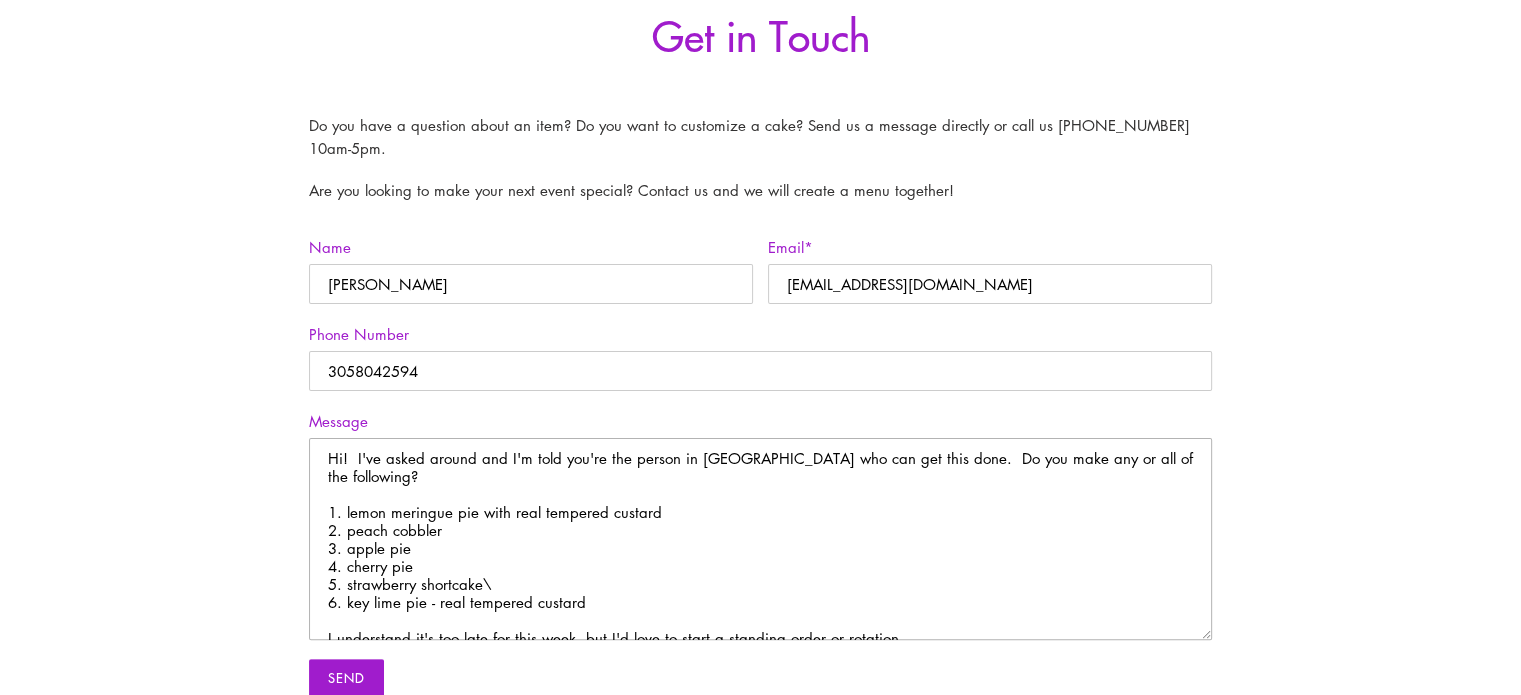click on "Hi!  I've asked around and I'm told you're the person in [GEOGRAPHIC_DATA] who can get this done.  Do you make any or all of the following?
1. lemon meringue pie with real tempered custard
2. peach cobbler
3. apple pie
4. cherry pie
5. strawberry shortcake\
6. key lime pie - real tempered custard
I understand it's too late for this week, but I'd love to start a standing order or rotation." at bounding box center (760, 539) 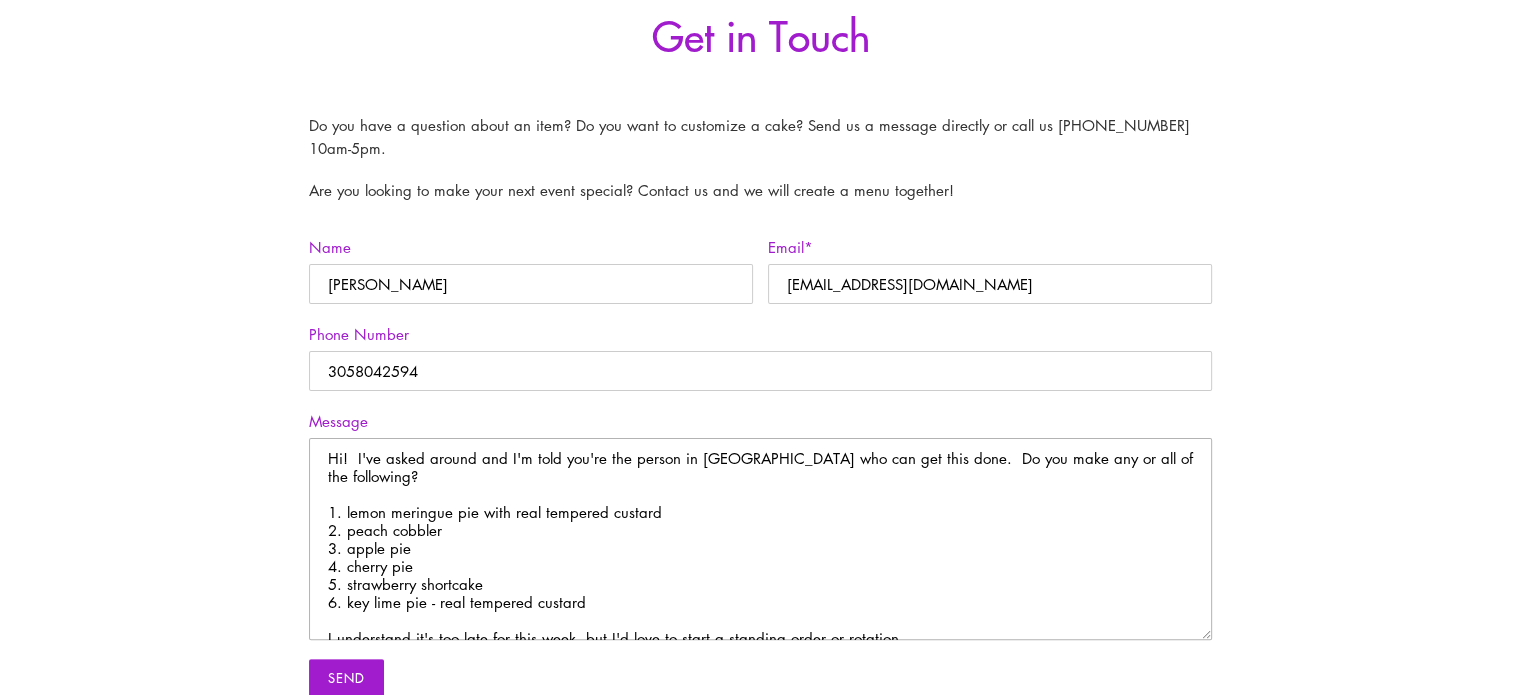 click on "Hi!  I've asked around and I'm told you're the person in [GEOGRAPHIC_DATA] who can get this done.  Do you make any or all of the following?
1. lemon meringue pie with real tempered custard
2. peach cobbler
3. apple pie
4. cherry pie
5. strawberry shortcake
6. key lime pie - real tempered custard
I understand it's too late for this week, but I'd love to start a standing order or rotation." at bounding box center (760, 539) 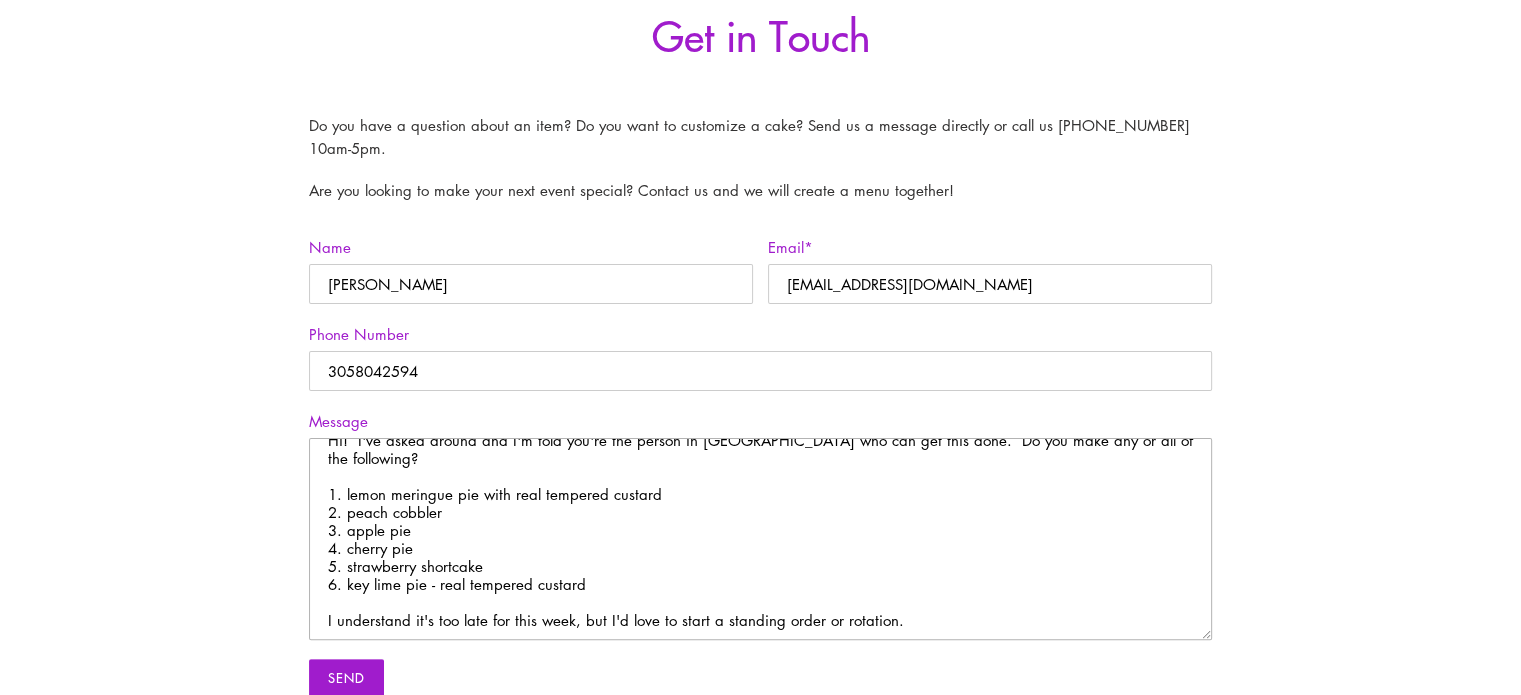 scroll, scrollTop: 44, scrollLeft: 0, axis: vertical 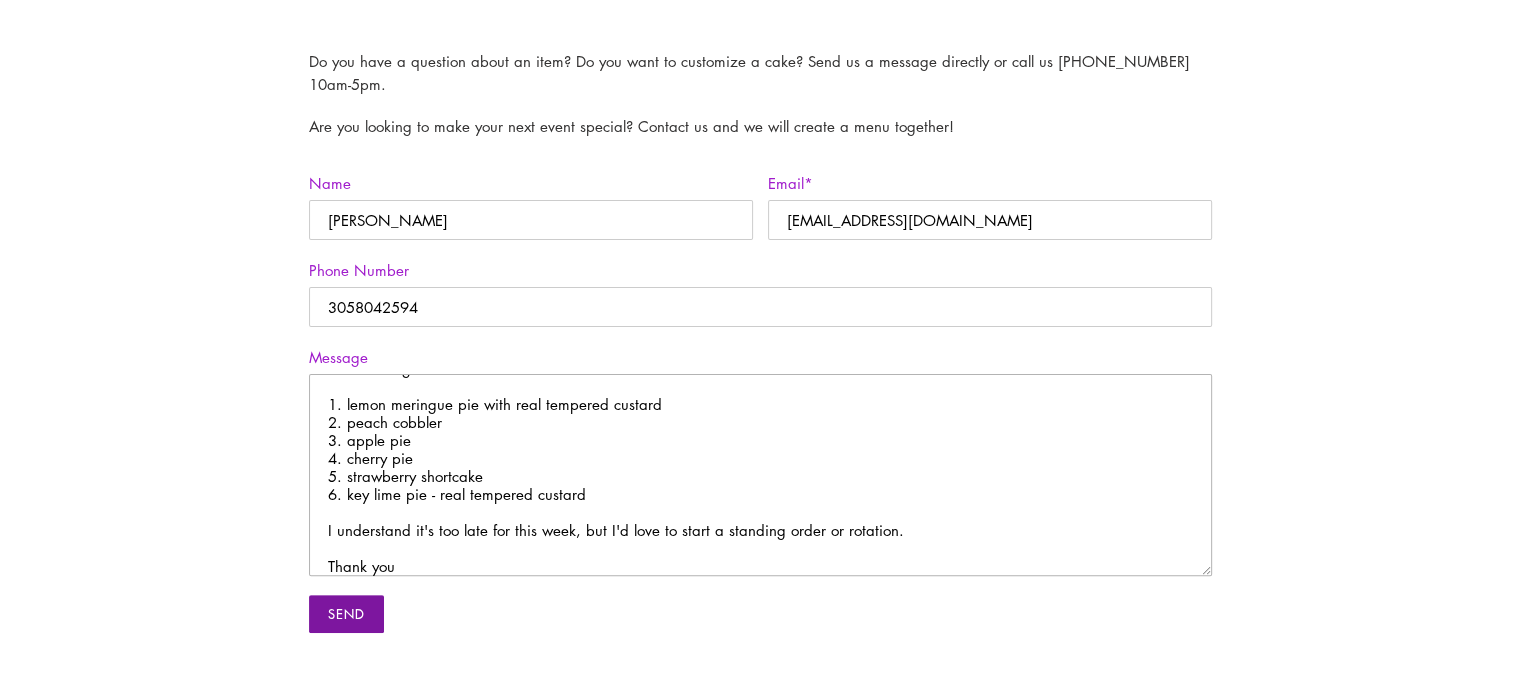 type on "Hi!  I've asked around and I'm told you're the person in [GEOGRAPHIC_DATA] who can get this done.  Do you make any or all of the following?
1. lemon meringue pie with real tempered custard
2. peach cobbler
3. apple pie
4. cherry pie
5. strawberry shortcake
6. key lime pie - real tempered custard
I understand it's too late for this week, but I'd love to start a standing order or rotation.
Thank you" 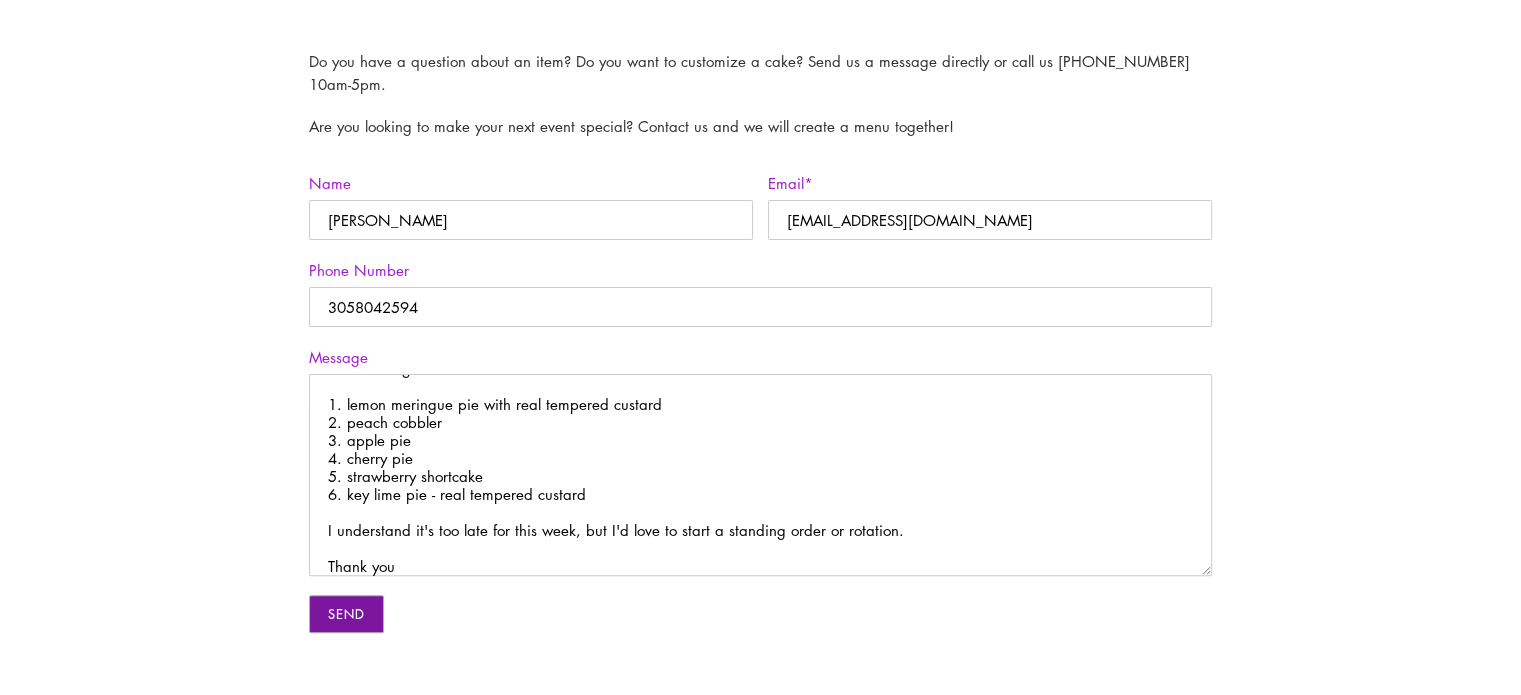click on "Send" at bounding box center [346, 614] 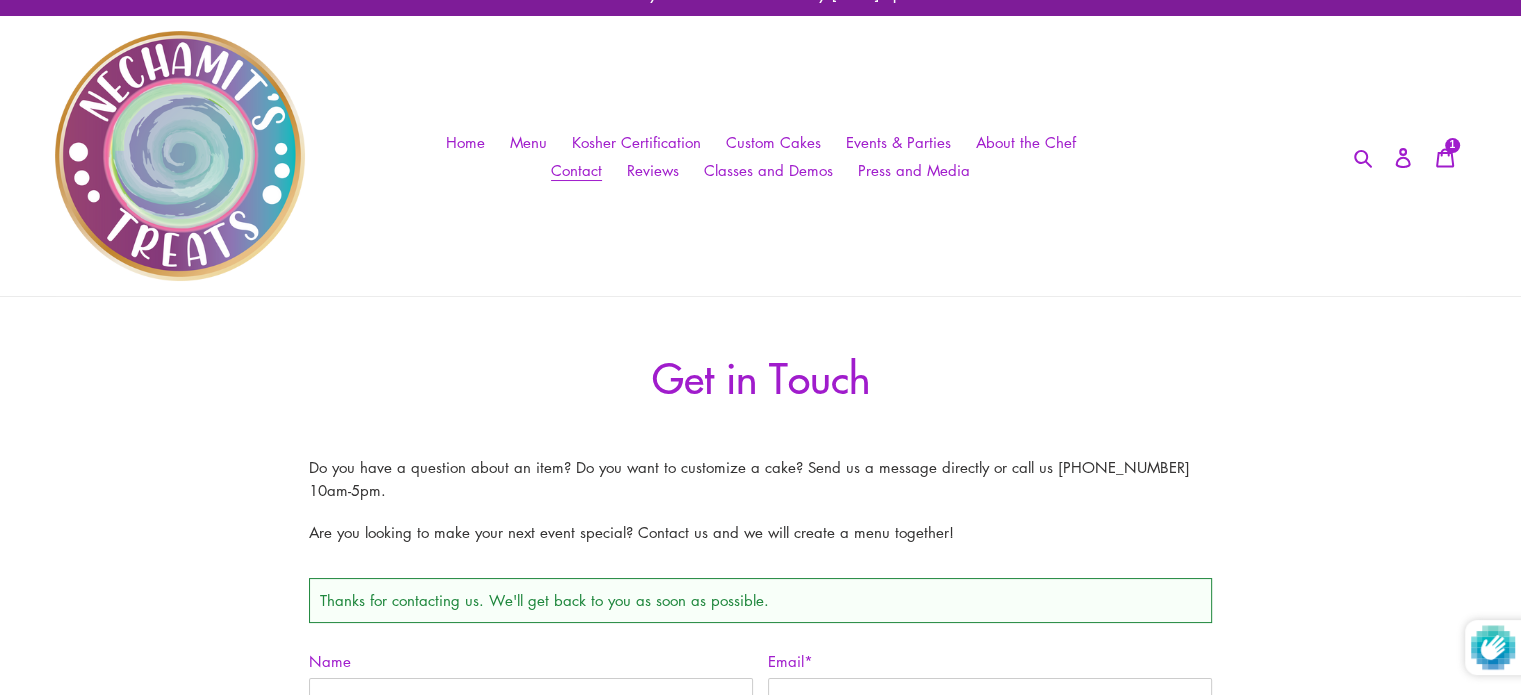 scroll, scrollTop: 27, scrollLeft: 0, axis: vertical 